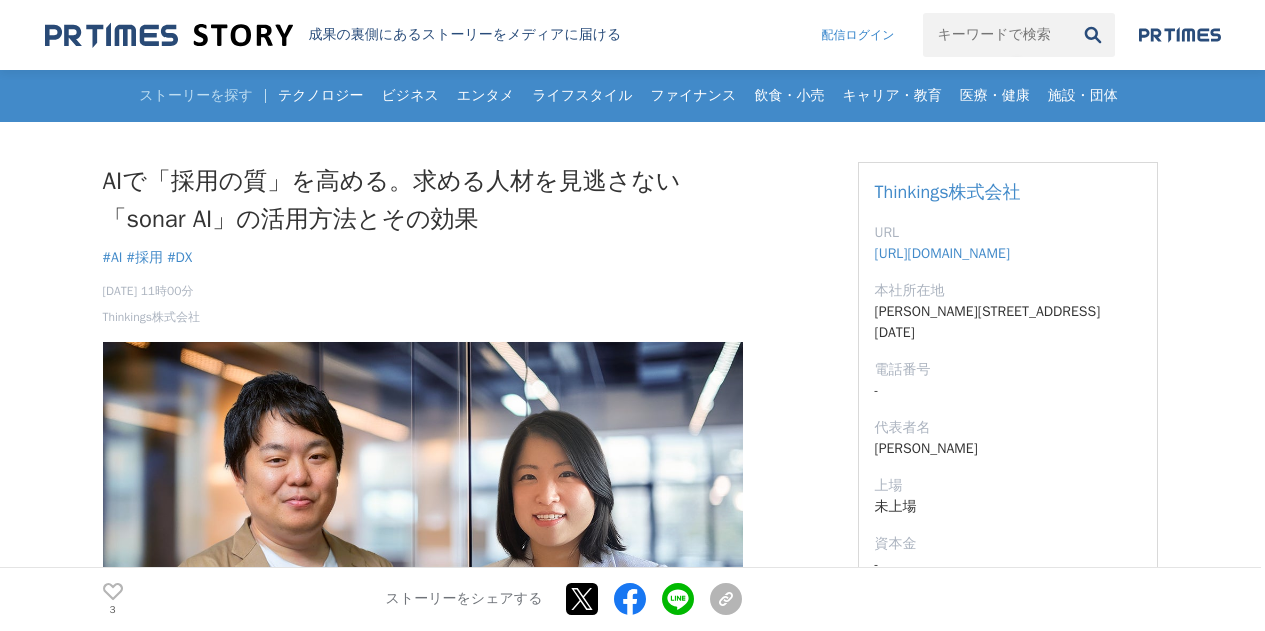 scroll, scrollTop: 708, scrollLeft: 0, axis: vertical 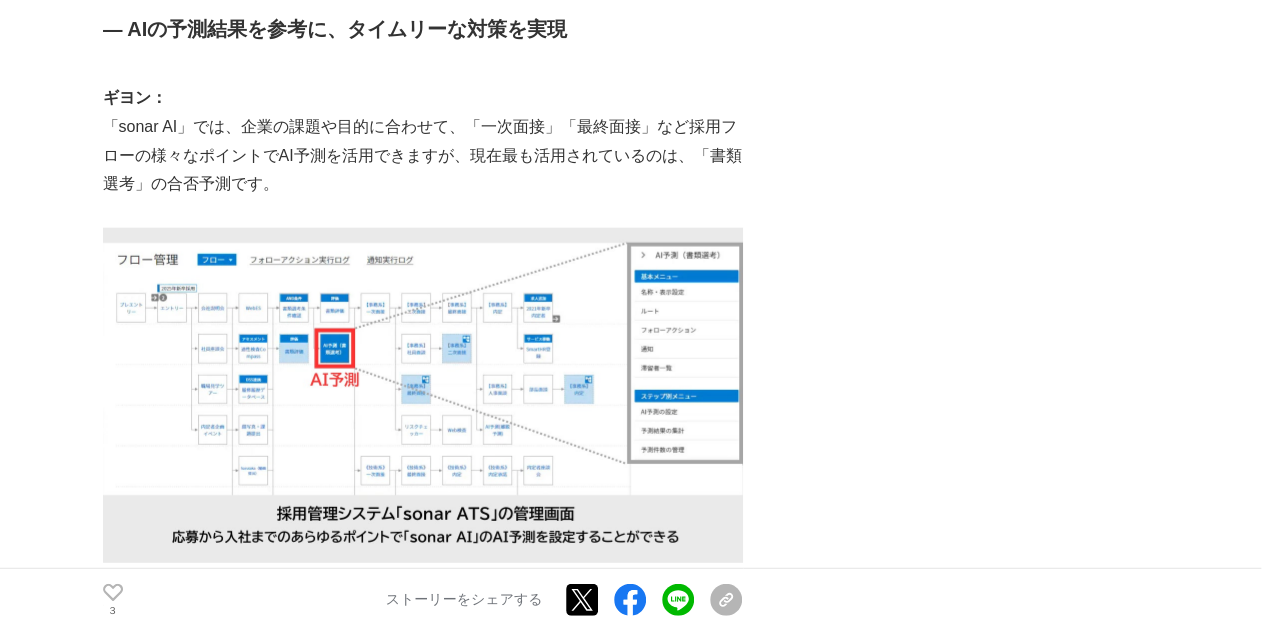 click on "ギヨン：" at bounding box center [423, 98] 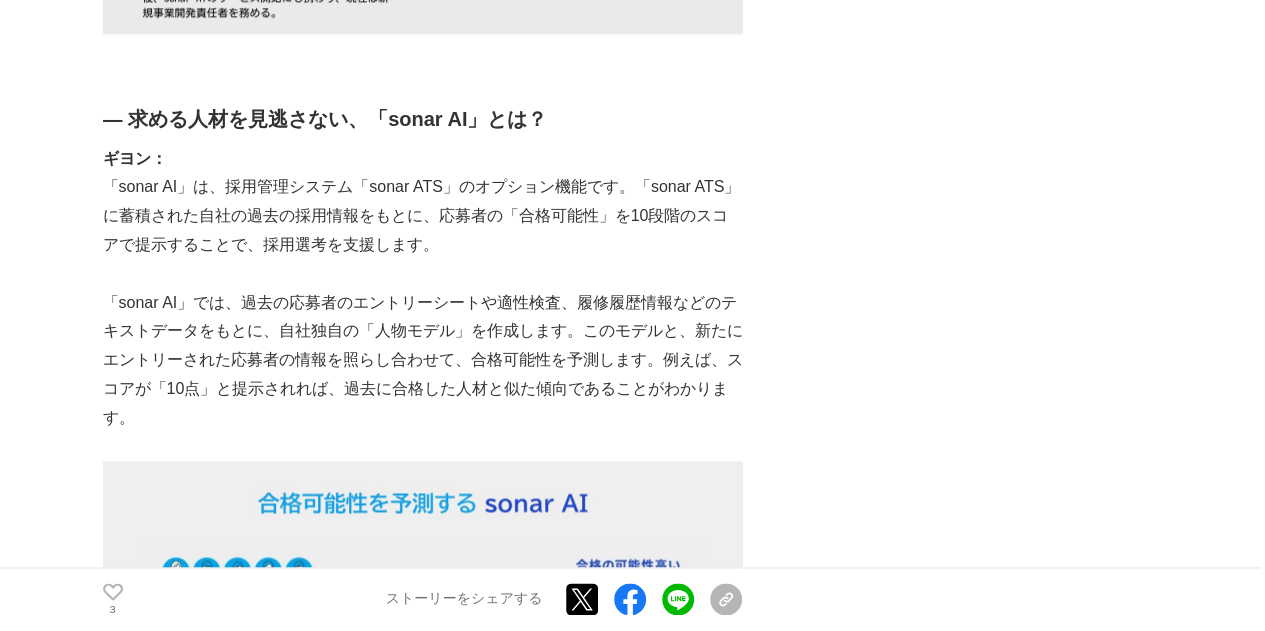 scroll, scrollTop: 1286, scrollLeft: 0, axis: vertical 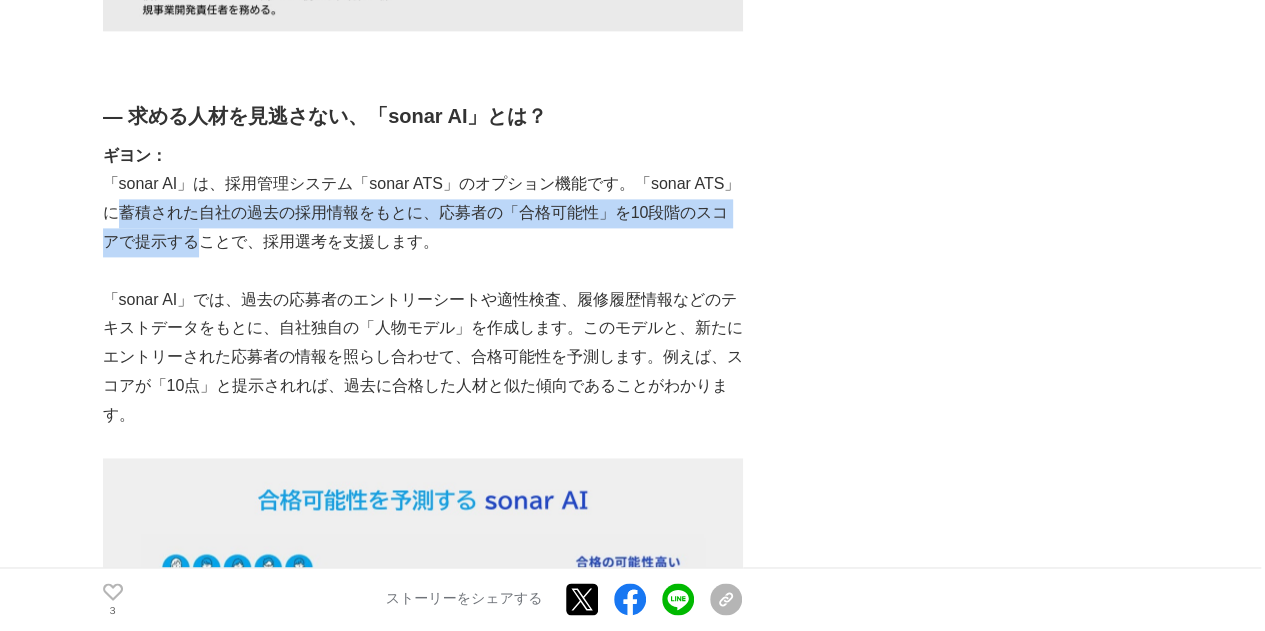 drag, startPoint x: 120, startPoint y: 220, endPoint x: 191, endPoint y: 245, distance: 75.272835 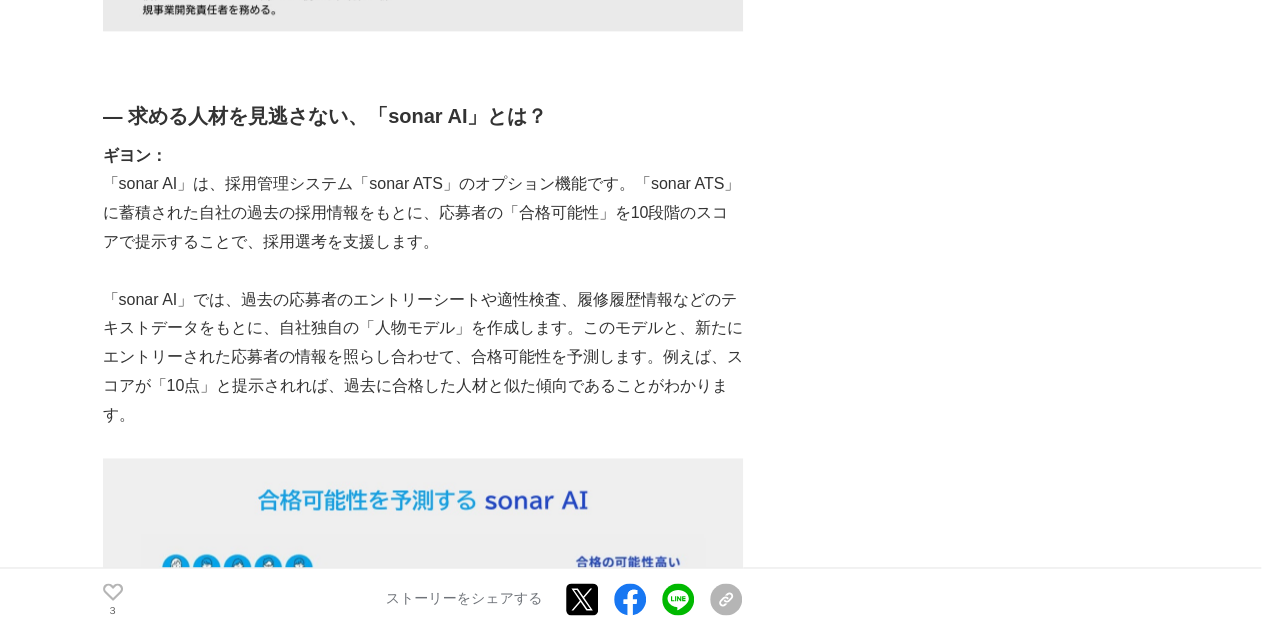click on "「sonar AI」では、過去の応募者のエントリーシートや適性検査、履修履歴情報などのテキストデータをもとに、自社独自の「人物モデル」を作成します。このモデルと、新たにエントリーされた応募者の情報を照らし合わせて、合格可能性を予測します。例えば、スコアが「10点」と提示されれば、過去に合格した人材と似た傾向であることがわかります。" at bounding box center (423, 358) 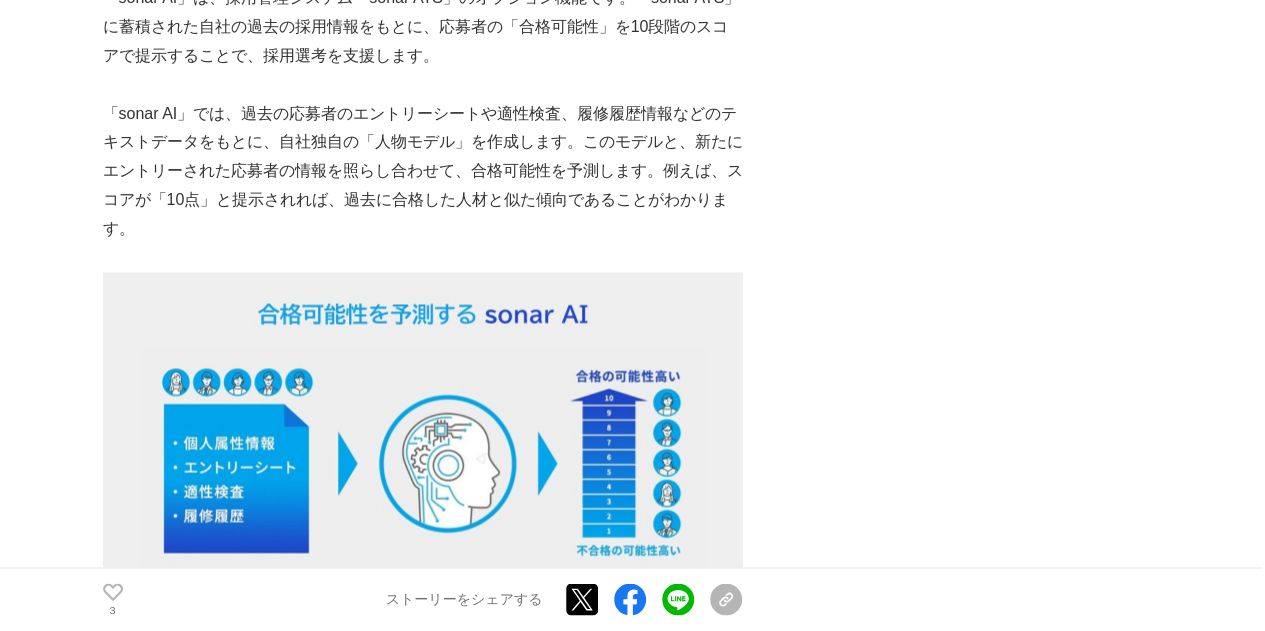 scroll, scrollTop: 1500, scrollLeft: 0, axis: vertical 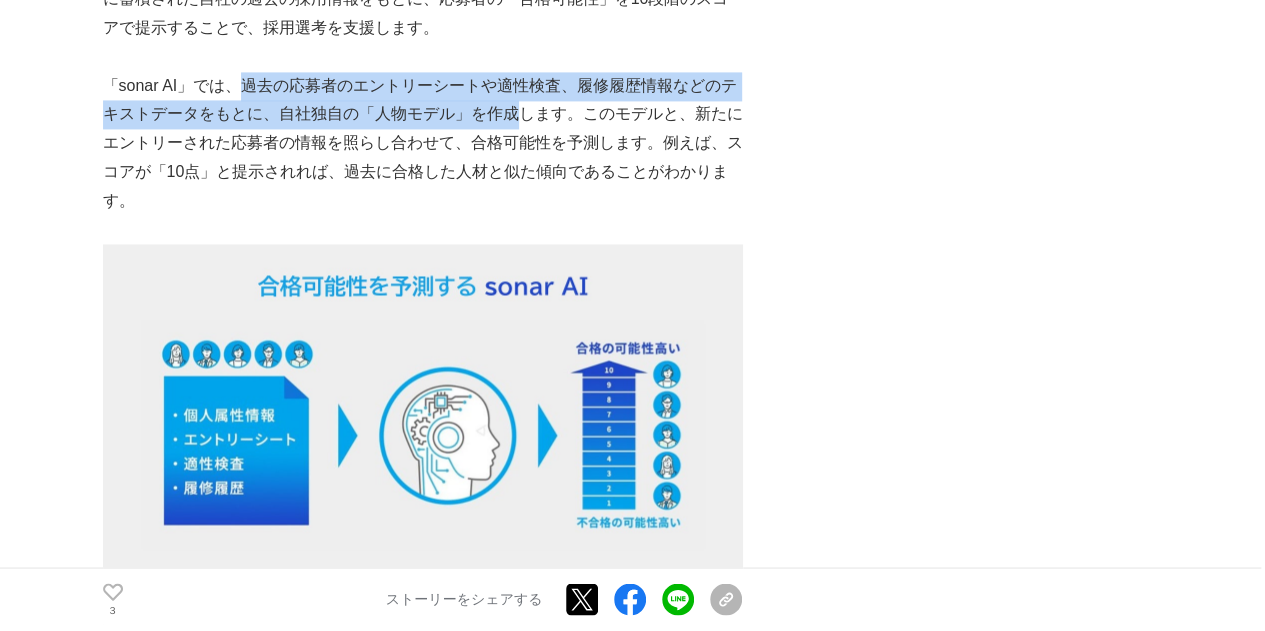 drag, startPoint x: 247, startPoint y: 85, endPoint x: 519, endPoint y: 118, distance: 273.99454 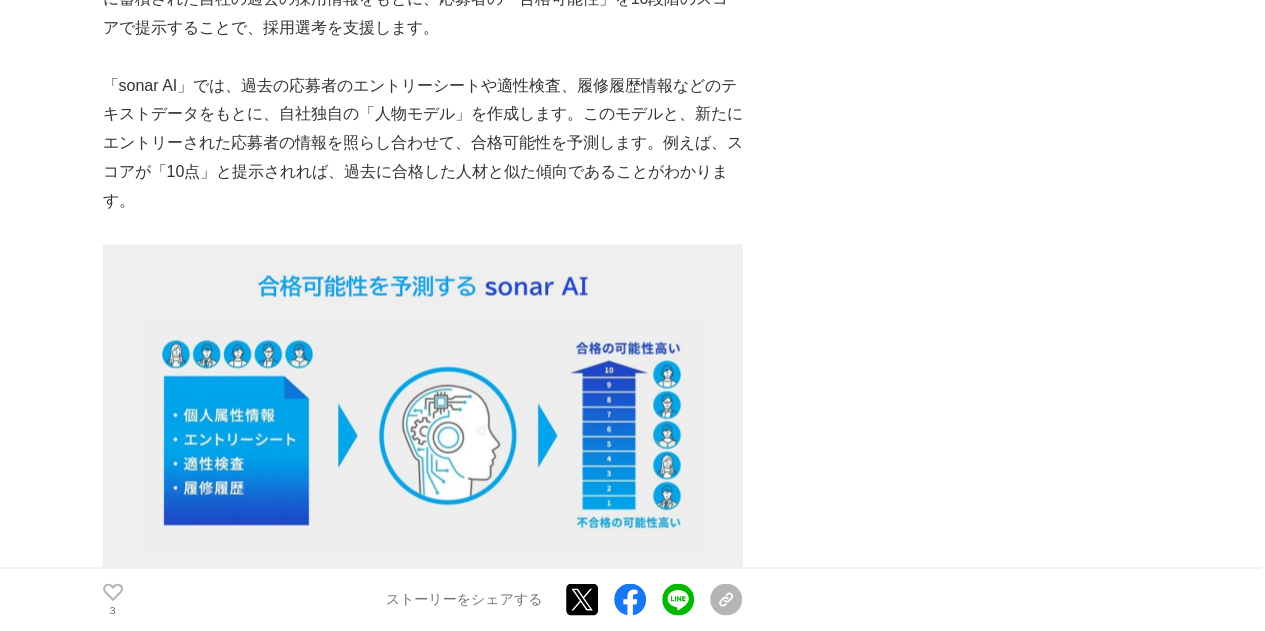 click on "「sonar AI」では、過去の応募者のエントリーシートや適性検査、履修履歴情報などのテキストデータをもとに、自社独自の「人物モデル」を作成します。このモデルと、新たにエントリーされた応募者の情報を照らし合わせて、合格可能性を予測します。例えば、スコアが「10点」と提示されれば、過去に合格した人材と似た傾向であることがわかります。" at bounding box center [423, 144] 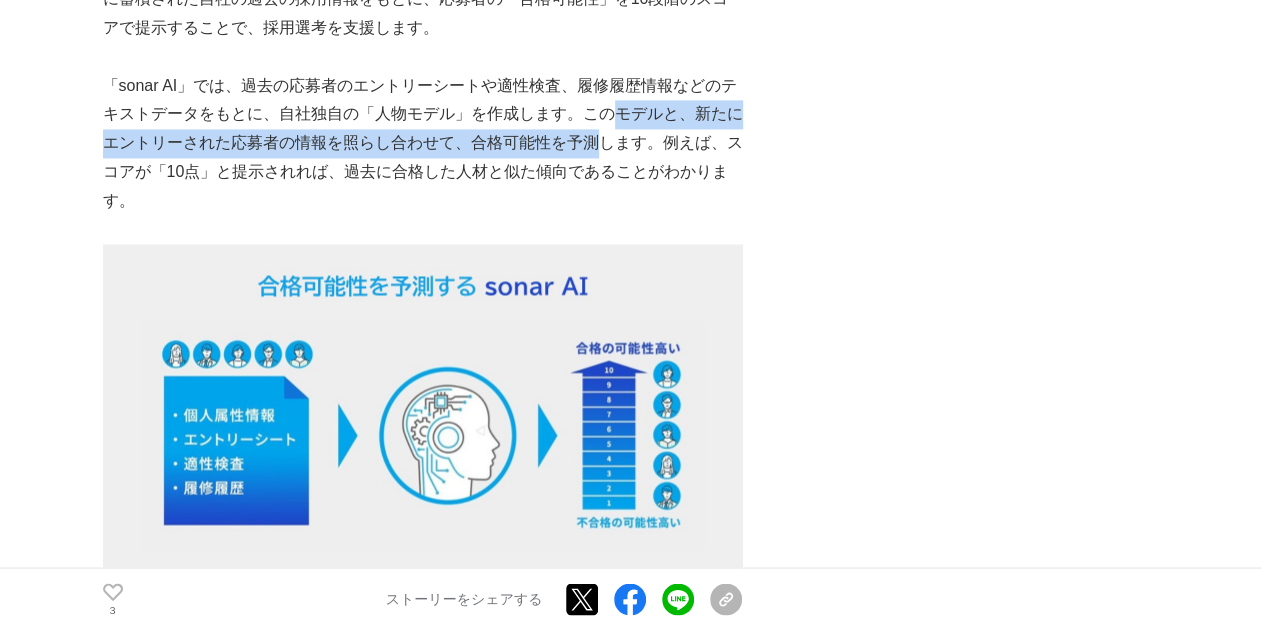 drag, startPoint x: 615, startPoint y: 119, endPoint x: 595, endPoint y: 131, distance: 23.323807 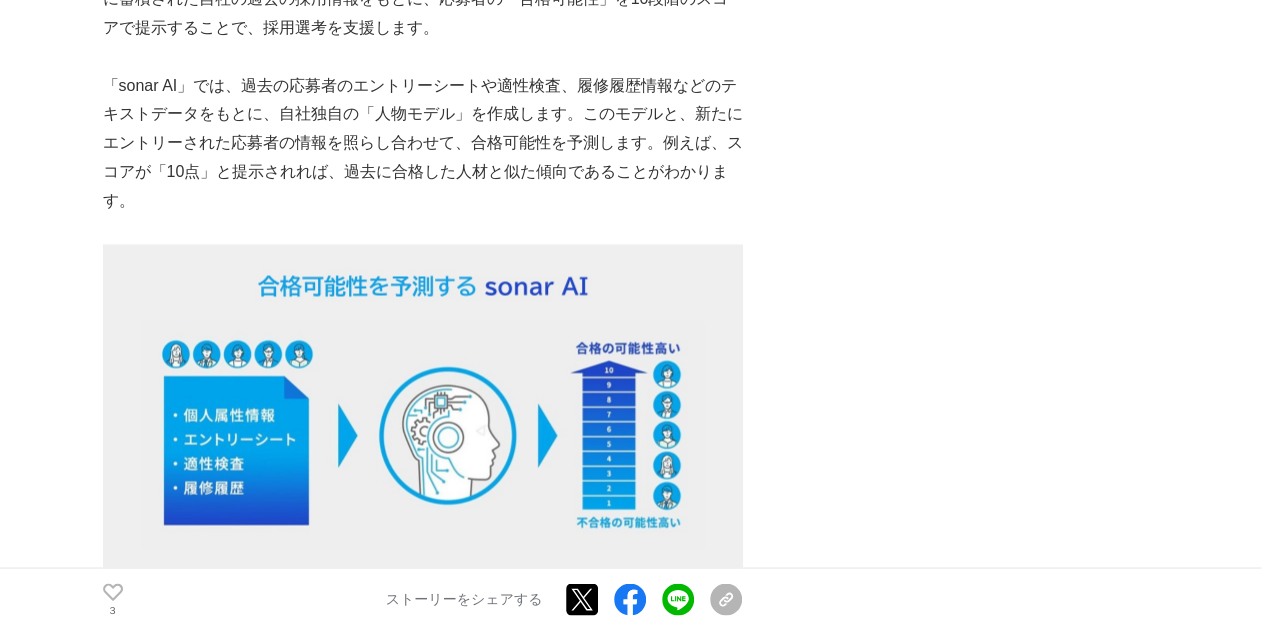 click on "「sonar AI」では、過去の応募者のエントリーシートや適性検査、履修履歴情報などのテキストデータをもとに、自社独自の「人物モデル」を作成します。このモデルと、新たにエントリーされた応募者の情報を照らし合わせて、合格可能性を予測します。例えば、スコアが「10点」と提示されれば、過去に合格した人材と似た傾向であることがわかります。" at bounding box center [423, 144] 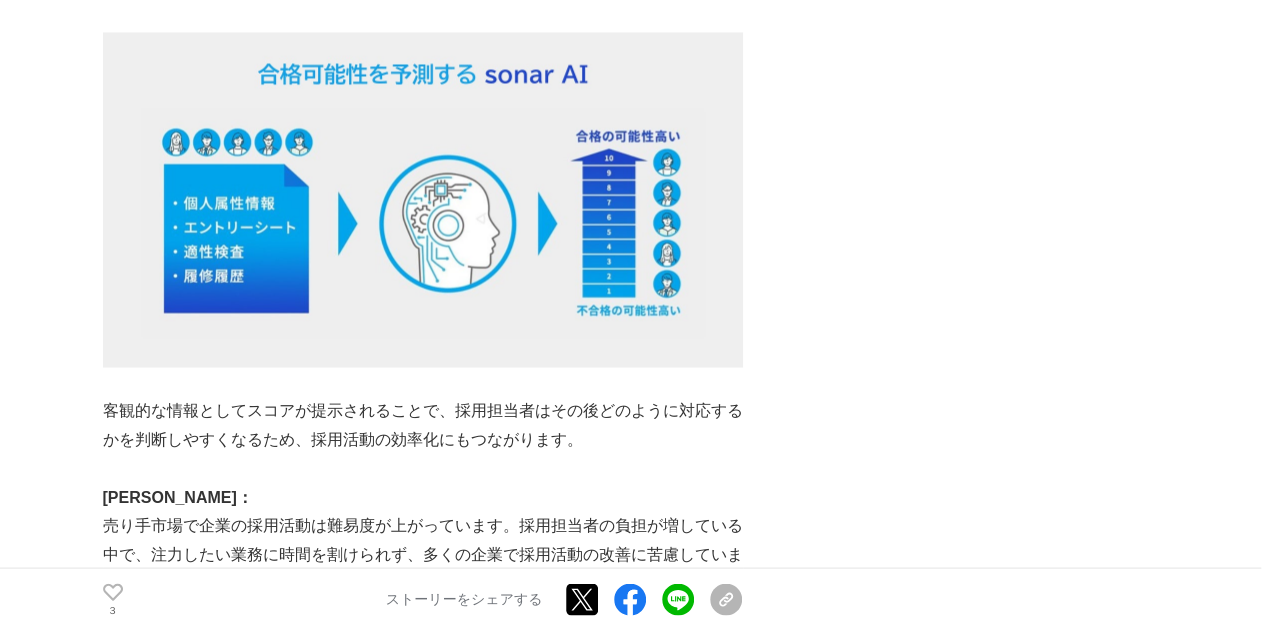 scroll, scrollTop: 1705, scrollLeft: 0, axis: vertical 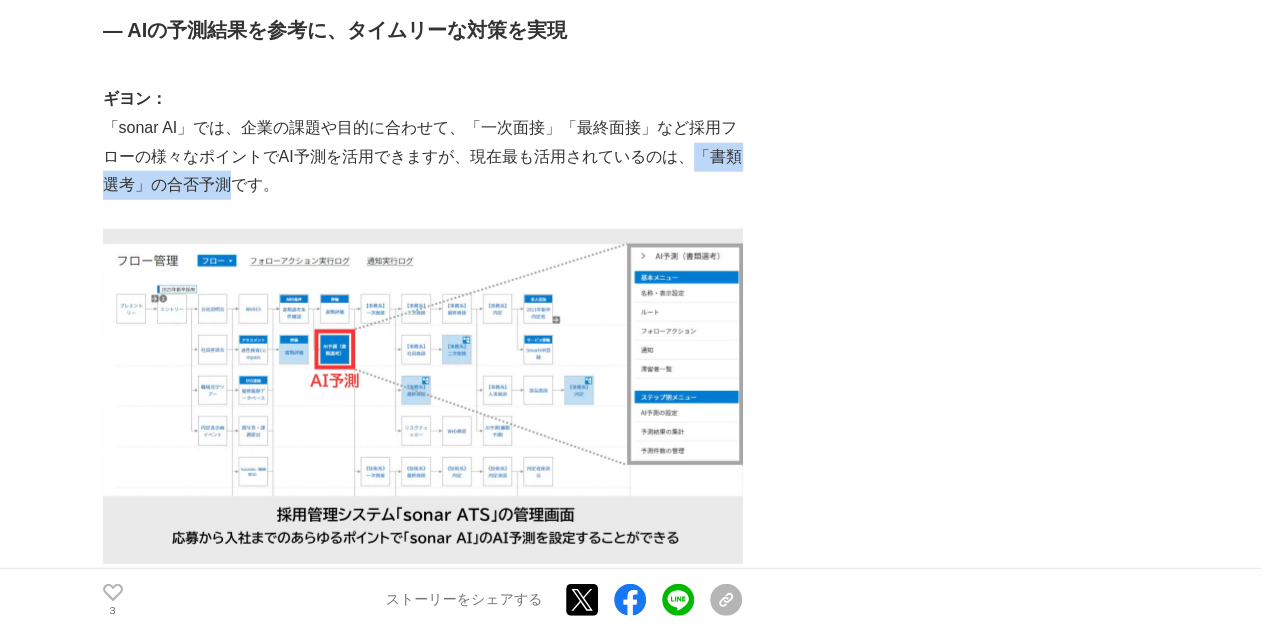 drag, startPoint x: 669, startPoint y: 155, endPoint x: 214, endPoint y: 187, distance: 456.1239 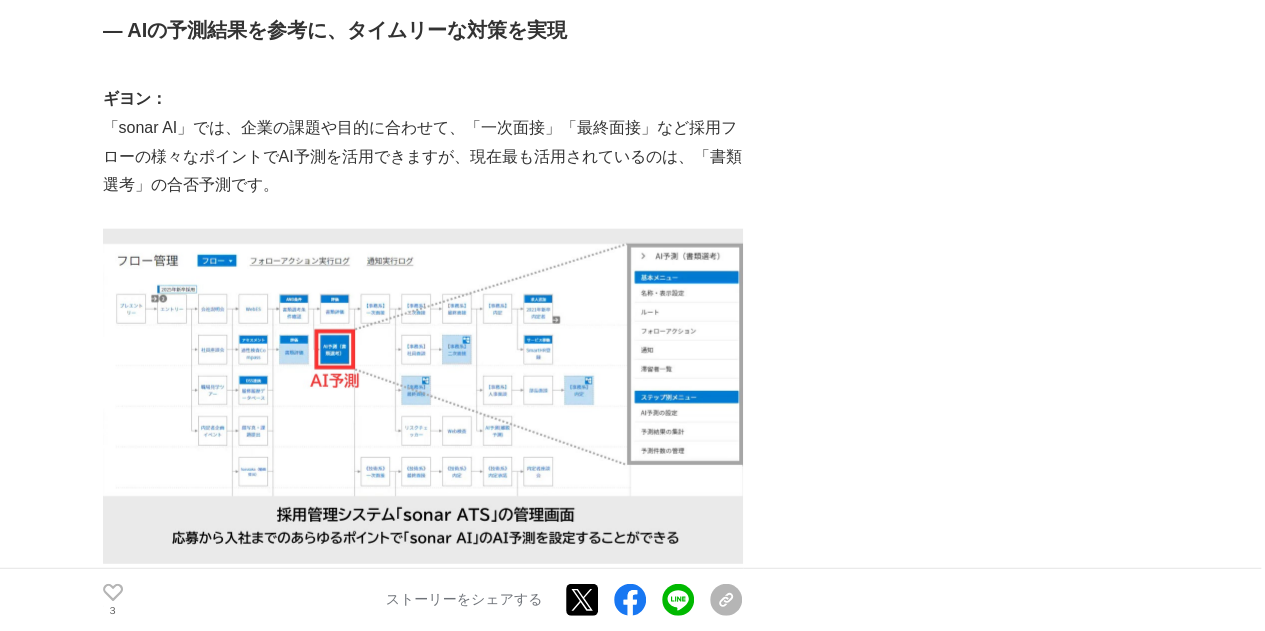 click on "「sonar AI」では、企業の課題や目的に合わせて、「一次面接」「最終面接」など採用フローの様々なポイントでAI予測を活用できますが、現在最も活用されているのは、「書類選考」の合否予測です。" at bounding box center (423, 157) 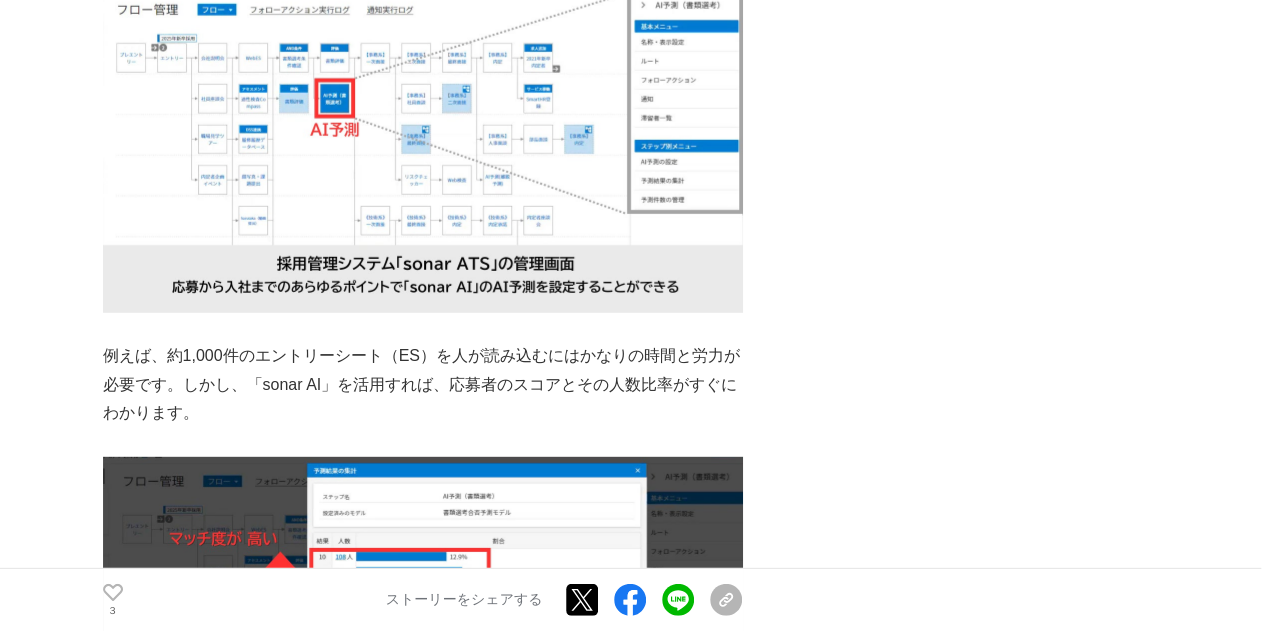 scroll, scrollTop: 2642, scrollLeft: 0, axis: vertical 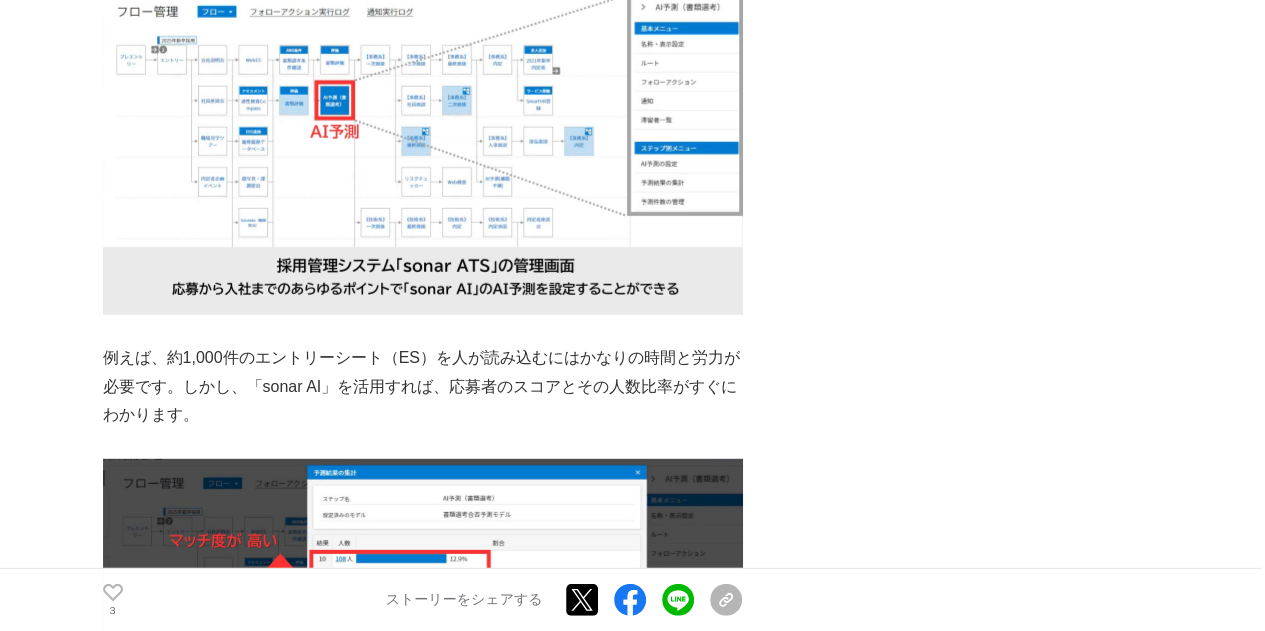 click on "例えば、約1,000件のエントリーシート（ES）を人が読み込むにはかなりの時間と労力が必要です。しかし、「sonar AI」を活用すれば、応募者のスコアとその人数比率がすぐにわかります。" at bounding box center (423, 387) 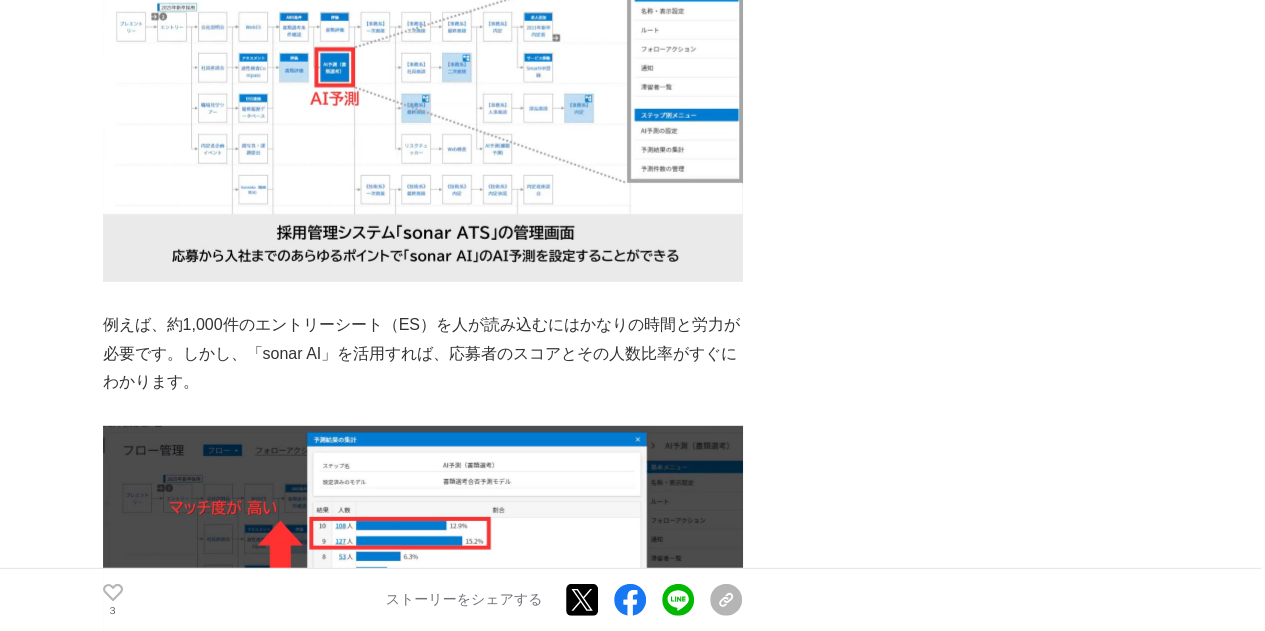 scroll, scrollTop: 2676, scrollLeft: 0, axis: vertical 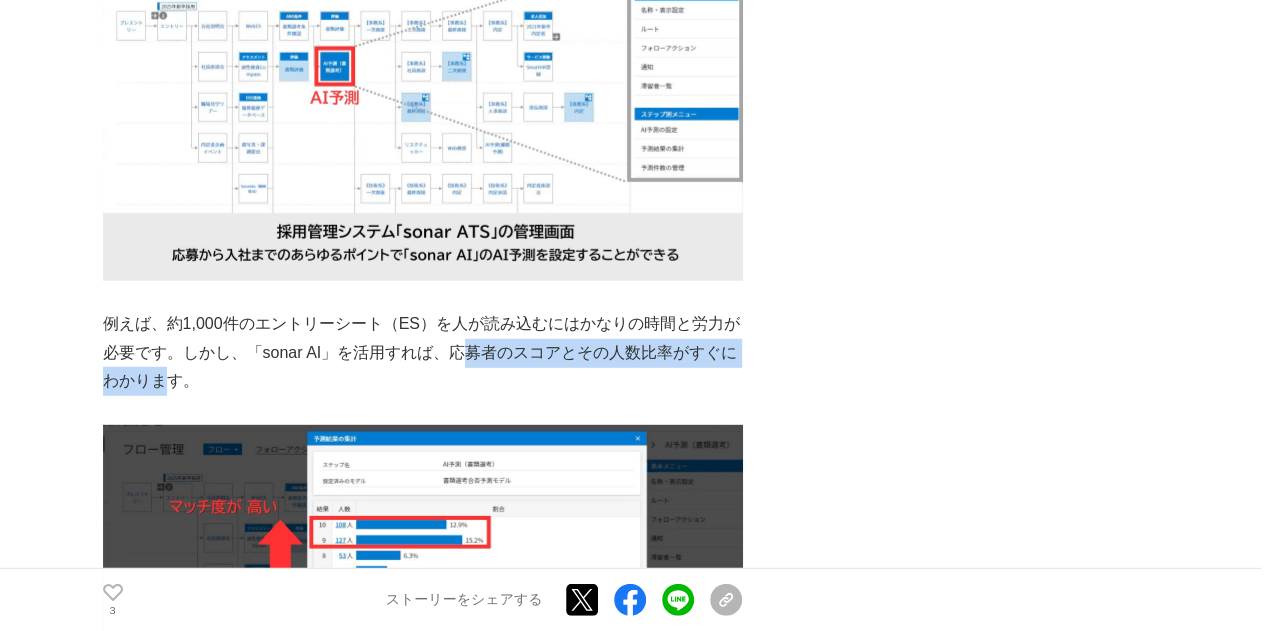 drag, startPoint x: 445, startPoint y: 351, endPoint x: 142, endPoint y: 379, distance: 304.291 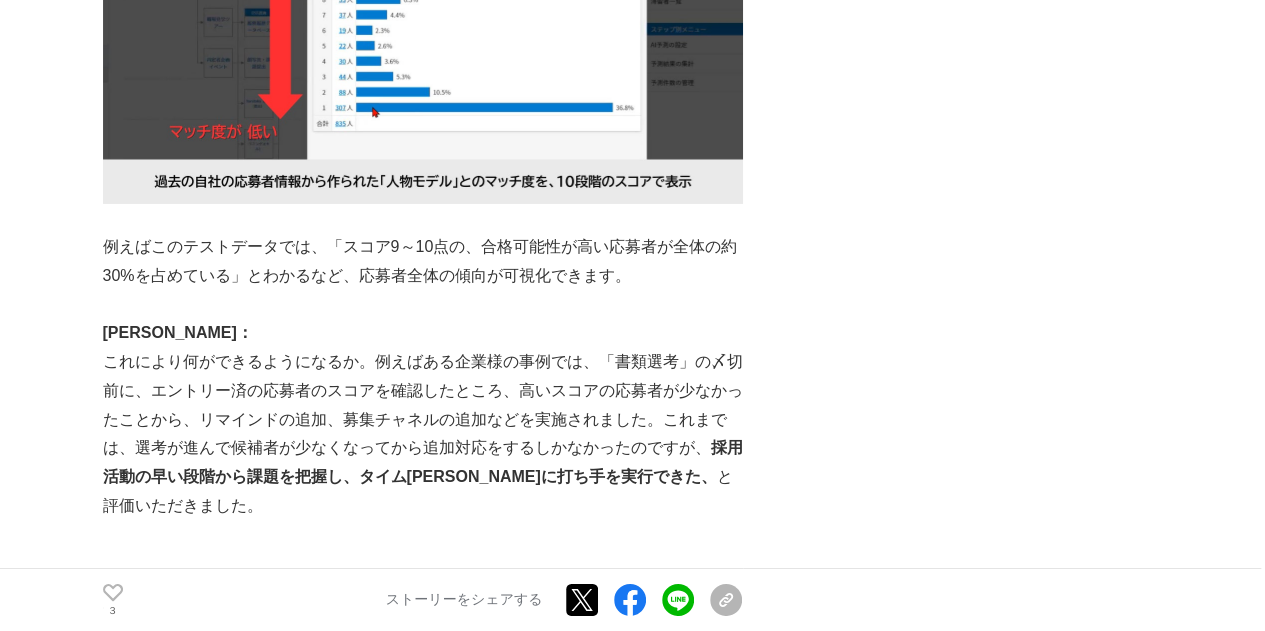 scroll, scrollTop: 3233, scrollLeft: 0, axis: vertical 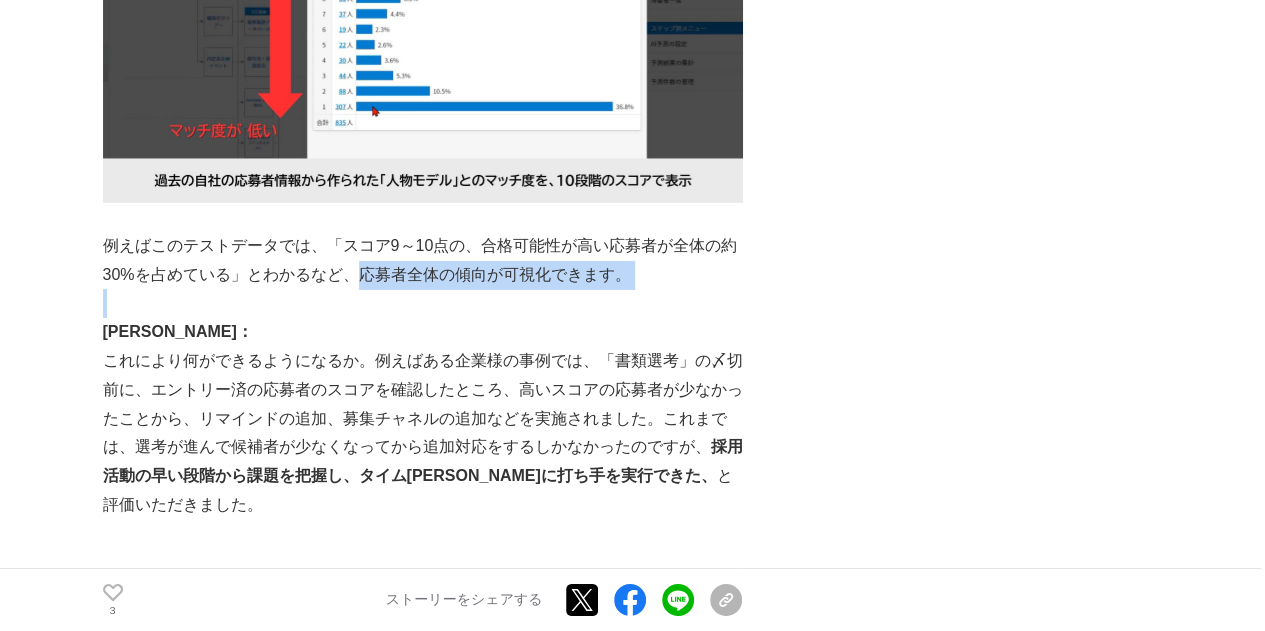 drag, startPoint x: 351, startPoint y: 279, endPoint x: 613, endPoint y: 290, distance: 262.2308 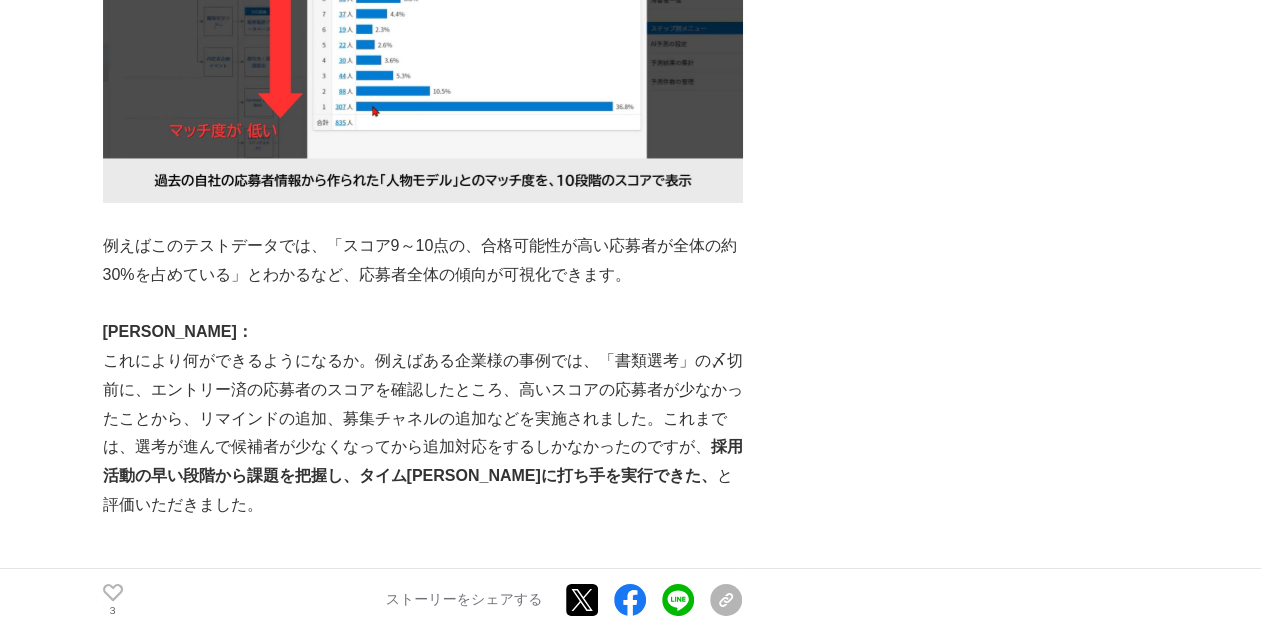 click on "これにより何ができるようになるか。例えばある企業様の事例では、「書類選考」の〆切前に、エントリー済の応募者のスコアを確認したところ、高いスコアの応募者が少なかったことから、リマインドの追加、募集チャネルの追加などを実施されました。これまでは、選考が進んで候補者が少なくなってから追加対応をするしかなかったのですが、 採用活動の早い段階から課題を把握し、タイムリーに打ち手を実行できた、 と評価いただきました。" at bounding box center (423, 433) 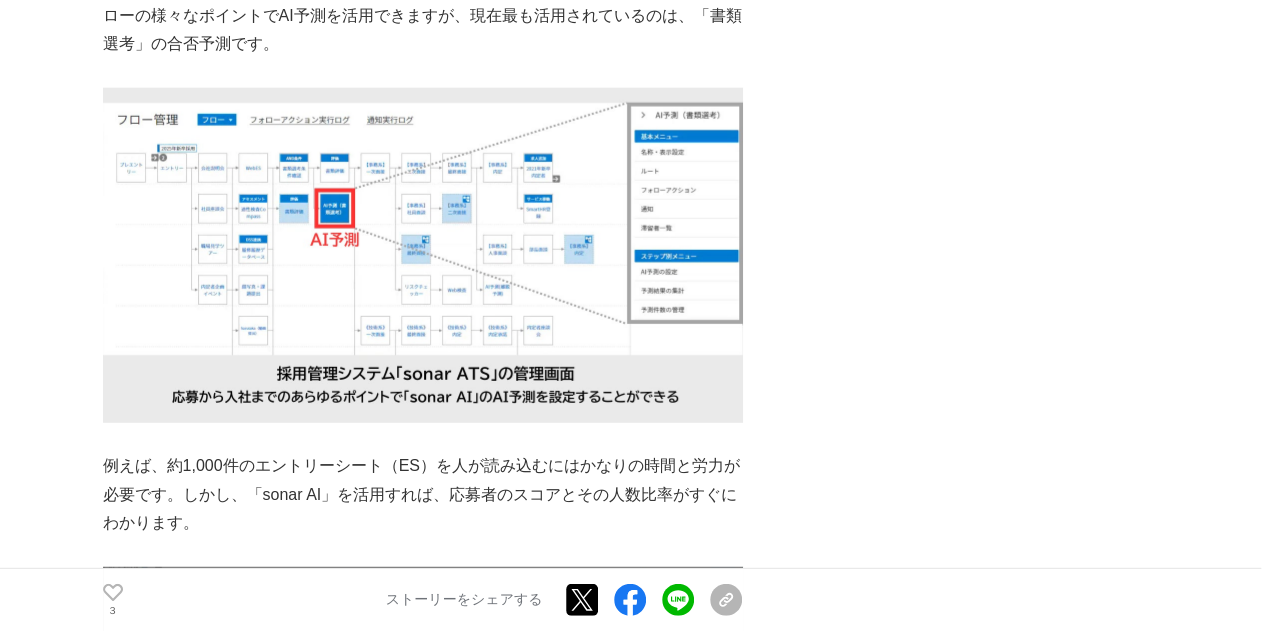 scroll, scrollTop: 2535, scrollLeft: 0, axis: vertical 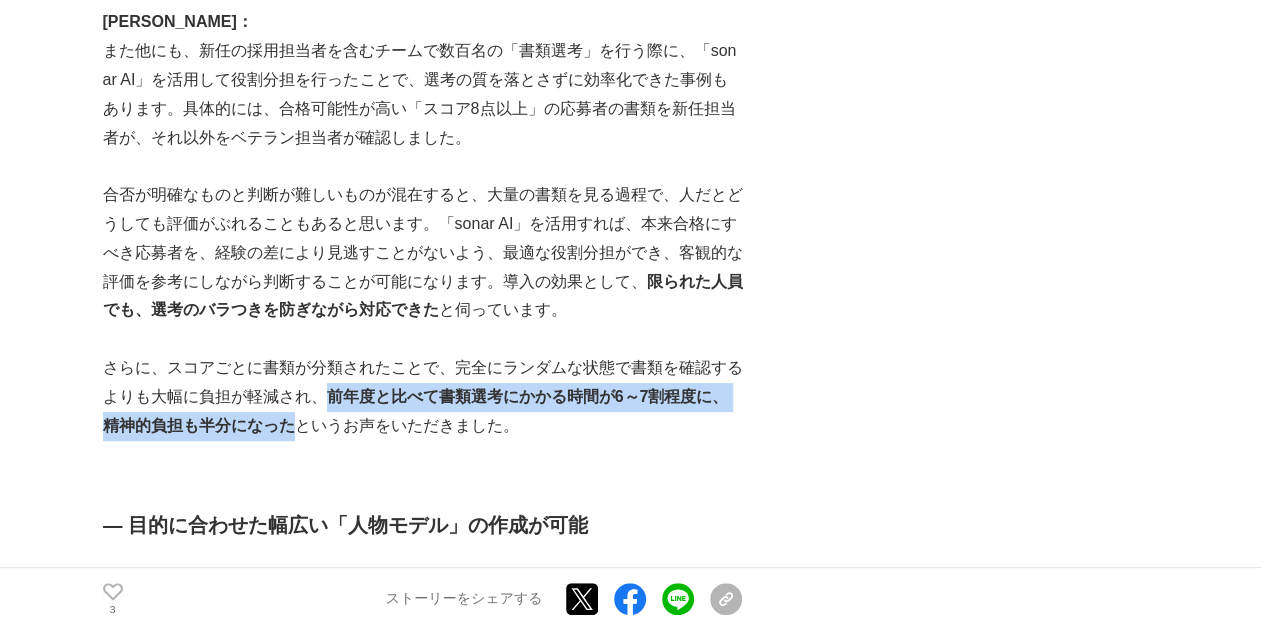 drag, startPoint x: 328, startPoint y: 396, endPoint x: 293, endPoint y: 433, distance: 50.931328 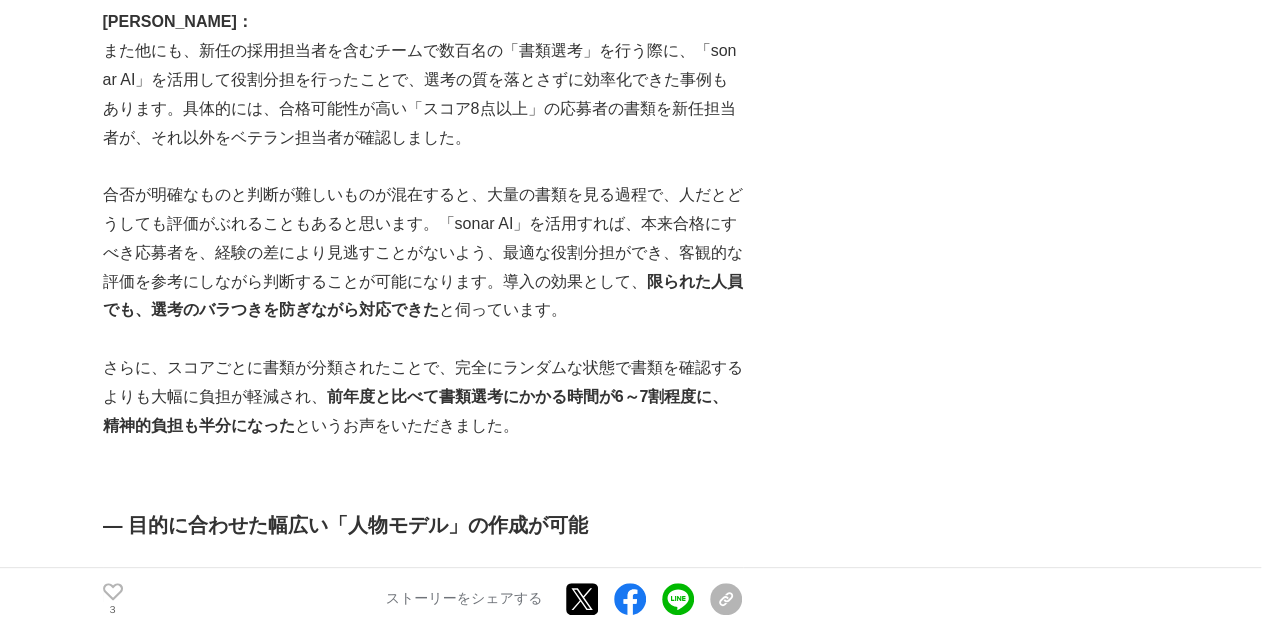 click on "合否が明確なものと判断が難しいものが混在すると、大量の書類を見る過程で、人だとどうしても評価がぶれることもあると思います。「sonar AI」を活用すれば、本来合格にすべき応募者を、経験の差により見逃すことがないよう、最適な役割分担ができ、客観的な評価を参考にしながら判断することが可能になります。導入の効果として、 限られた人員でも、選考のバラつきを防ぎながら対応できた と伺っています。" at bounding box center (423, 253) 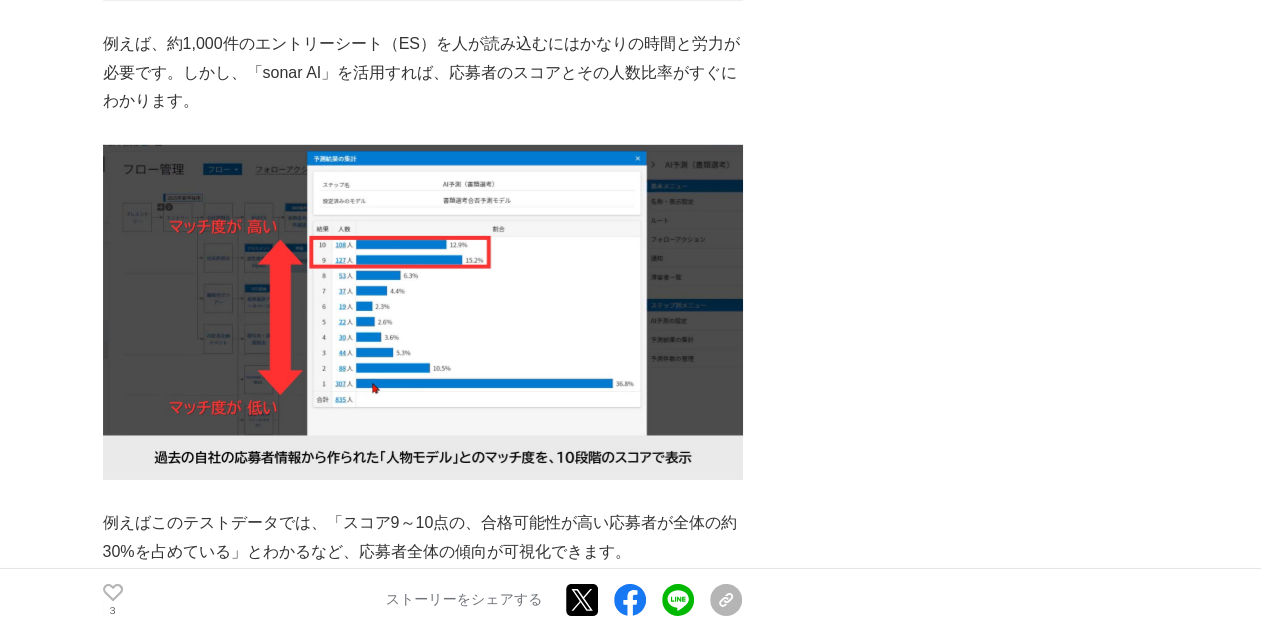 scroll, scrollTop: 2945, scrollLeft: 0, axis: vertical 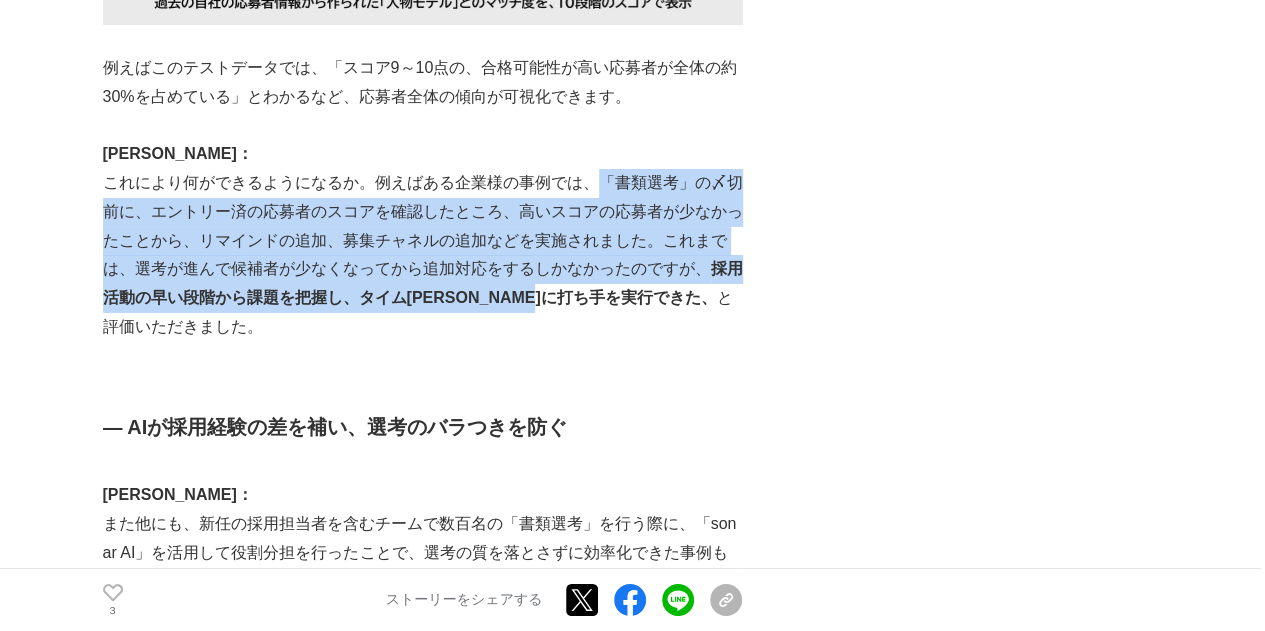 drag, startPoint x: 590, startPoint y: 179, endPoint x: 596, endPoint y: 300, distance: 121.14867 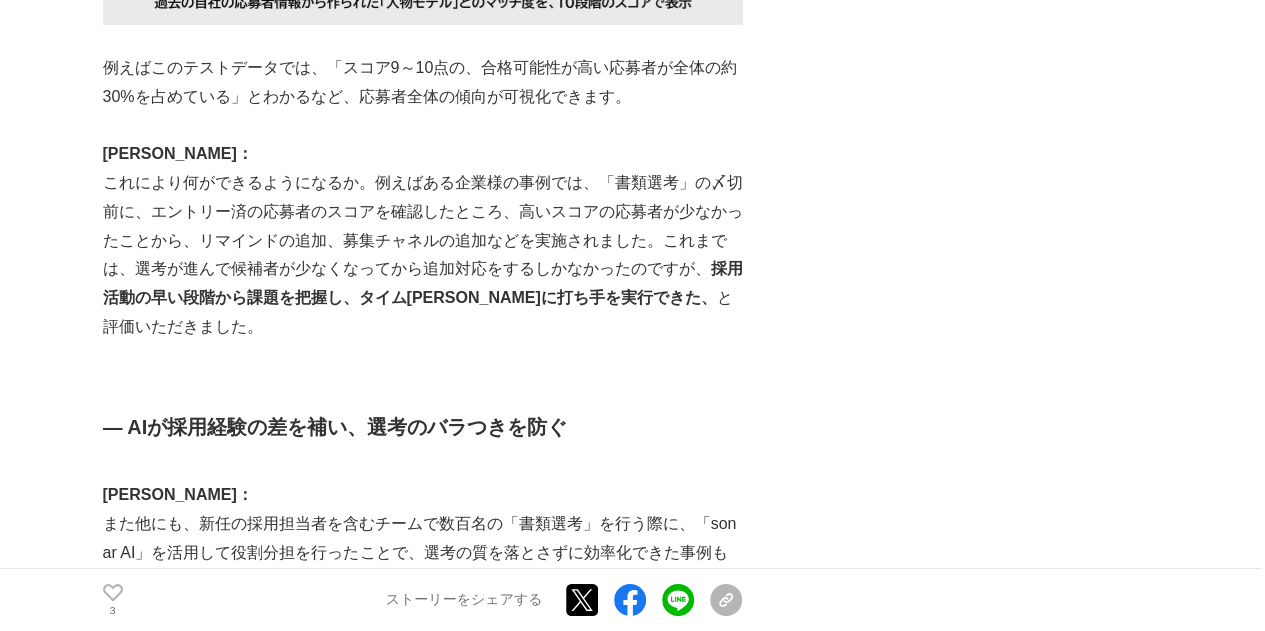 click on "― AIが採用経験の差を補い、選考のバラつきを防ぐ" at bounding box center (335, 427) 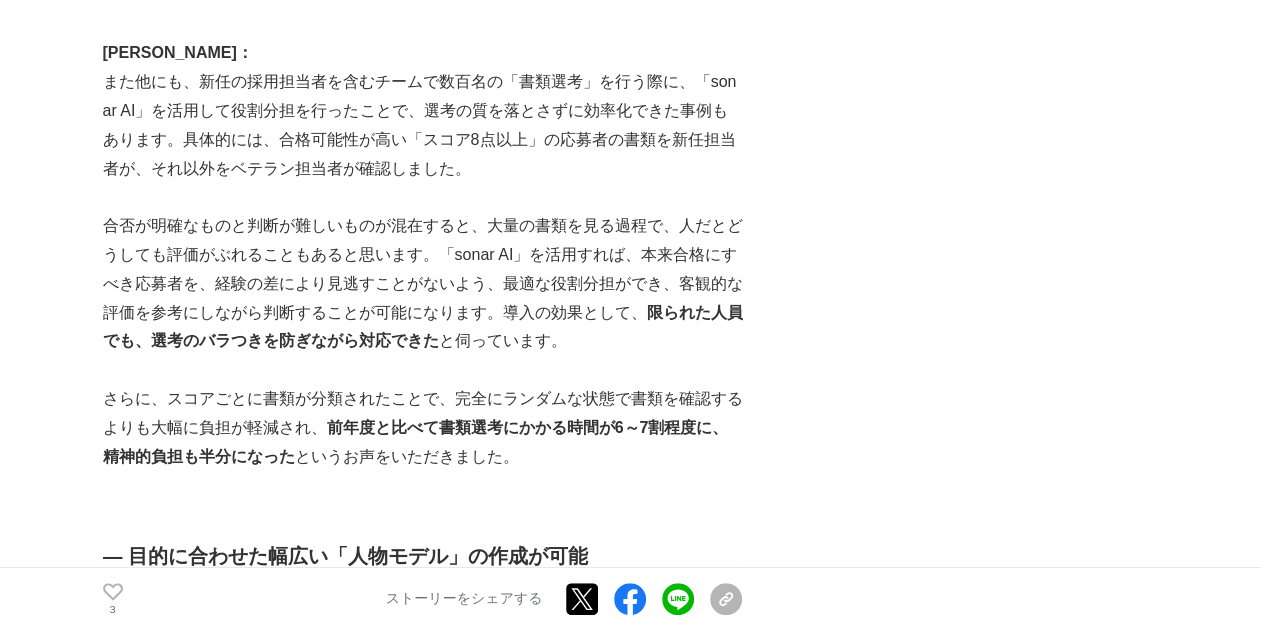 scroll, scrollTop: 3867, scrollLeft: 0, axis: vertical 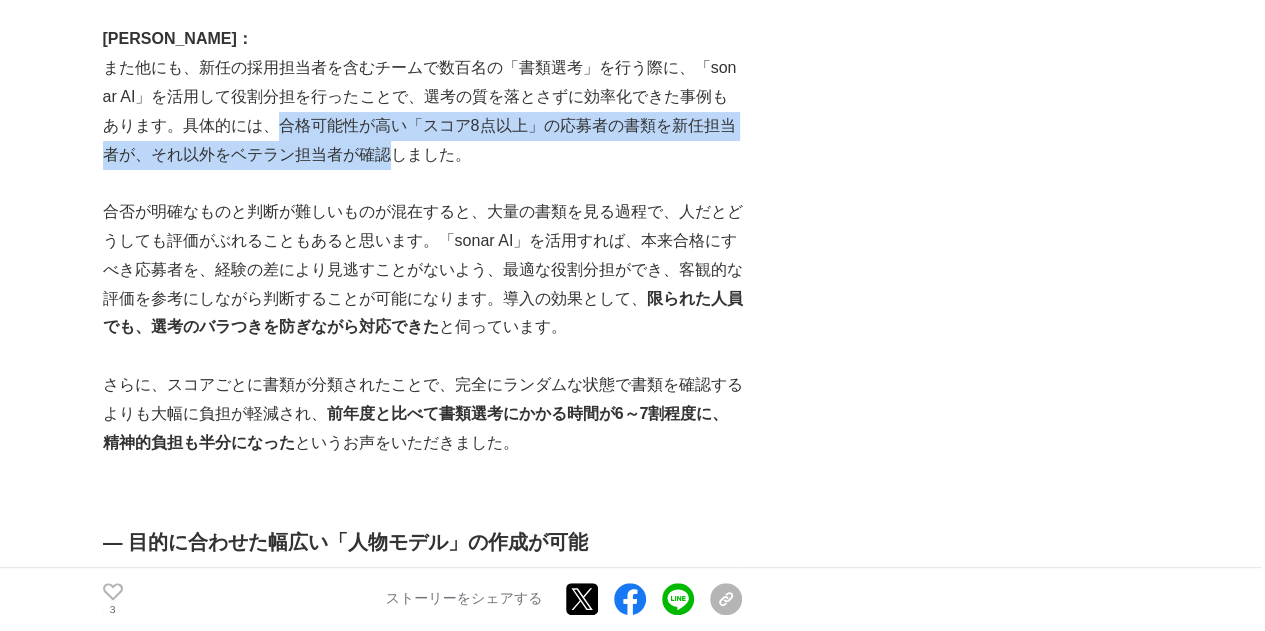 drag, startPoint x: 257, startPoint y: 130, endPoint x: 374, endPoint y: 151, distance: 118.869675 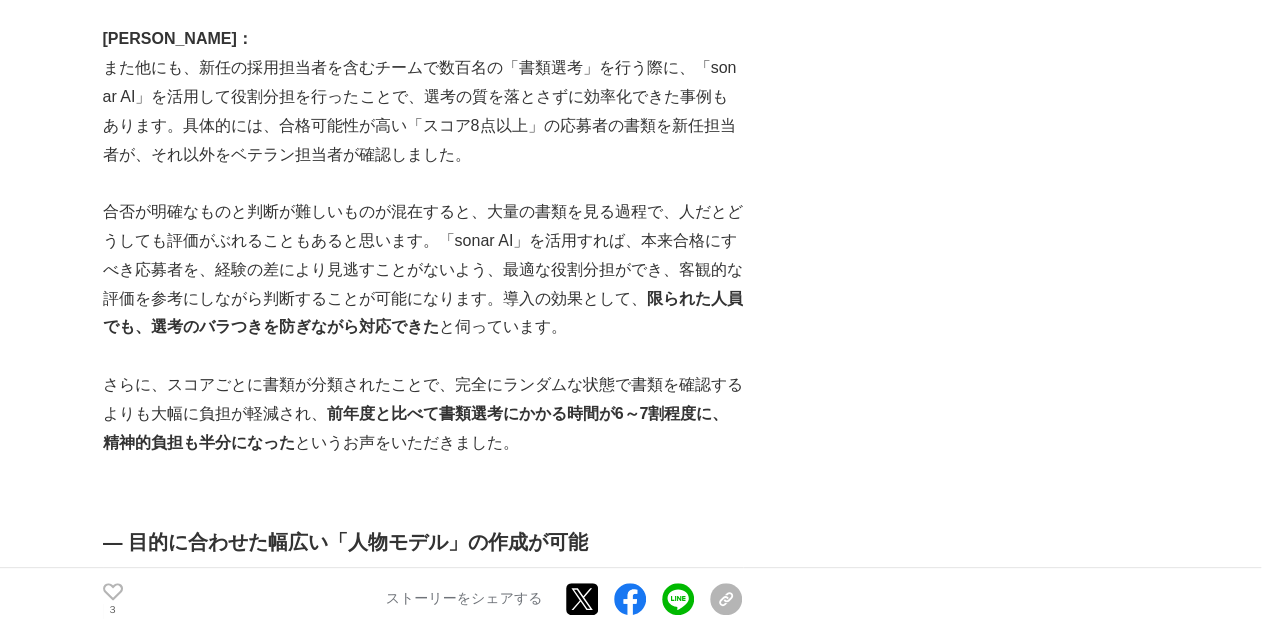 click on "限られた人員でも、選考のバラつきを防ぎながら対応できた" at bounding box center [423, 313] 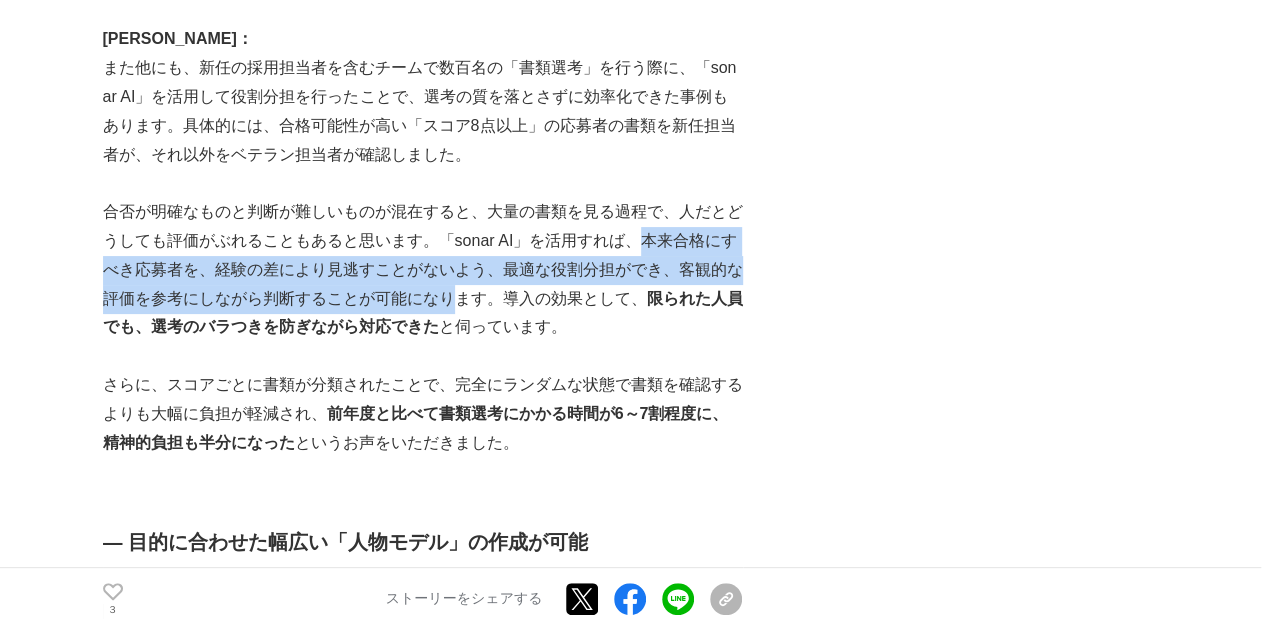 drag, startPoint x: 634, startPoint y: 243, endPoint x: 460, endPoint y: 295, distance: 181.60396 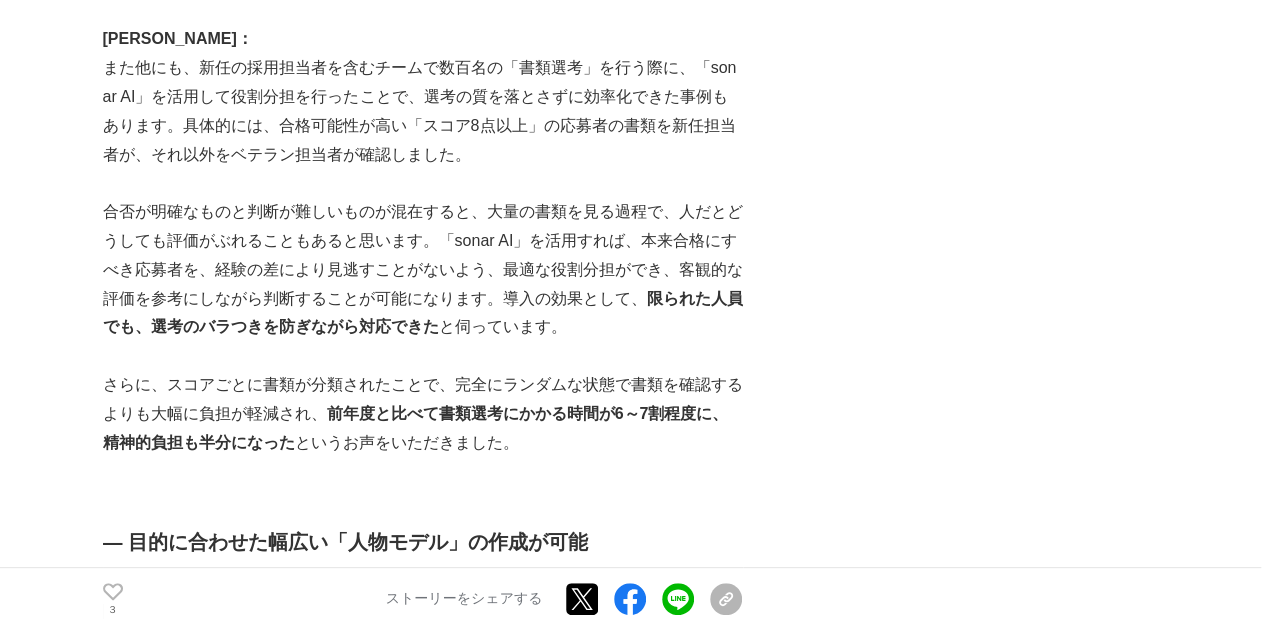 click at bounding box center [423, 356] 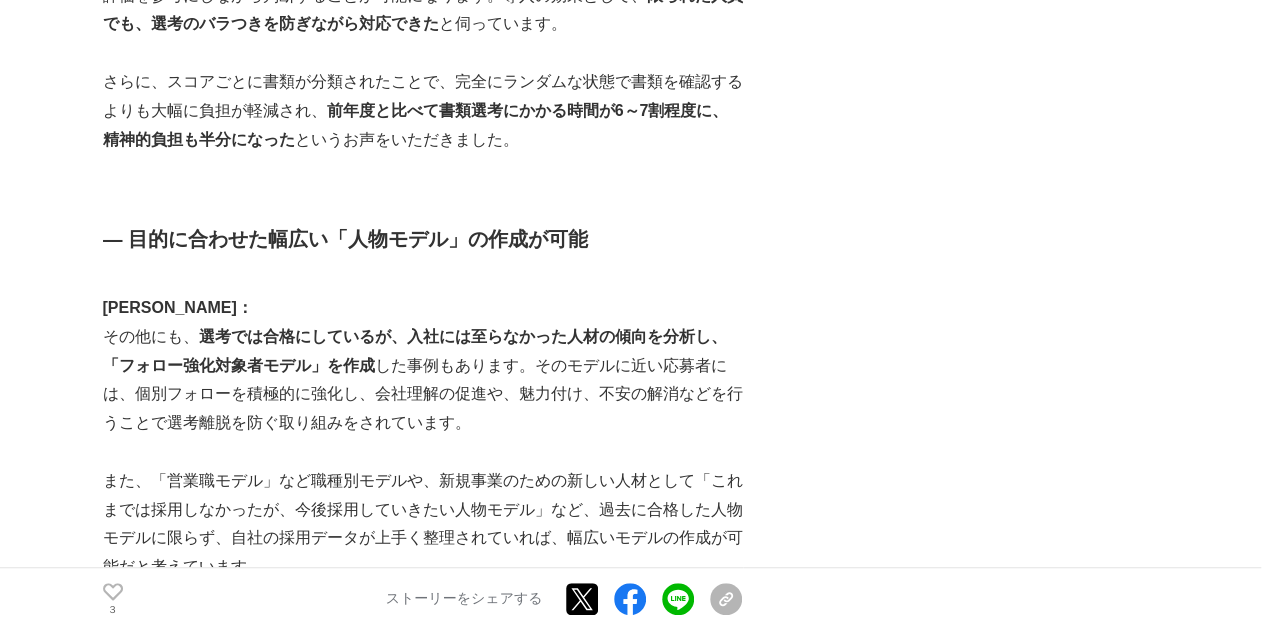 scroll, scrollTop: 4284, scrollLeft: 0, axis: vertical 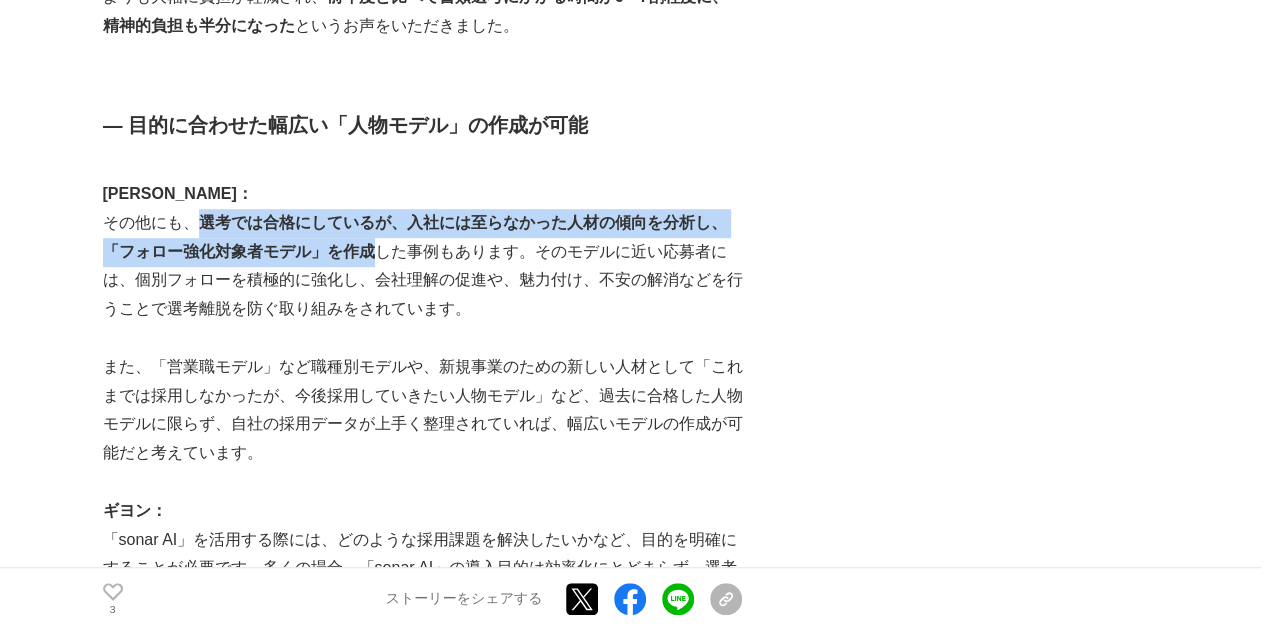 drag, startPoint x: 202, startPoint y: 215, endPoint x: 377, endPoint y: 251, distance: 178.66449 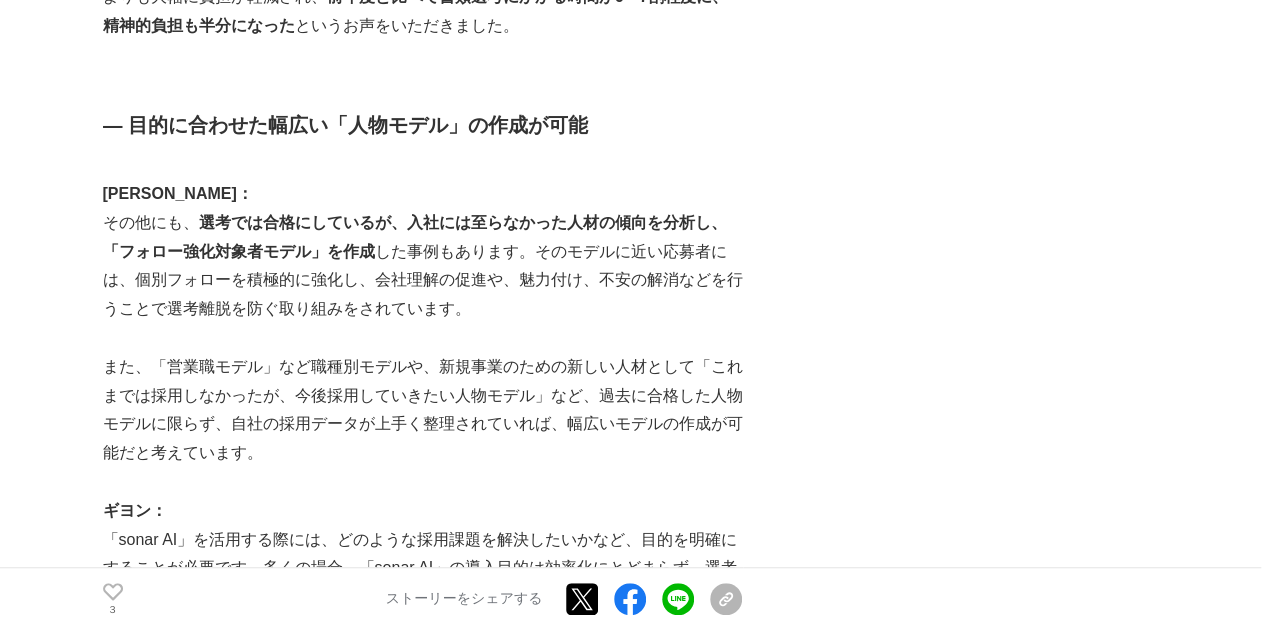 click on "また、「営業職モデル」など職種別モデルや、新規事業のための新しい人材として「これまでは採用しなかったが、今後採用していきたい人物モデル」など、過去に合格した人物モデルに限らず、自社の採用データが上手く整理されていれば、幅広いモデルの作成が可能だと考えています。" at bounding box center (423, 410) 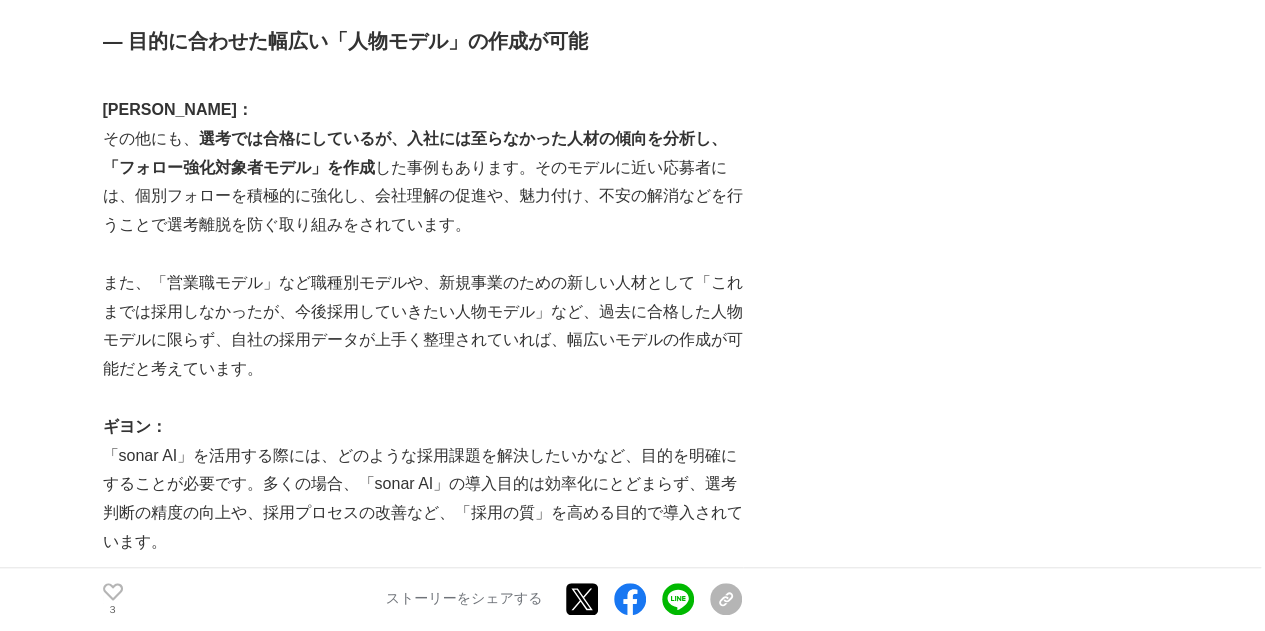 scroll, scrollTop: 4370, scrollLeft: 0, axis: vertical 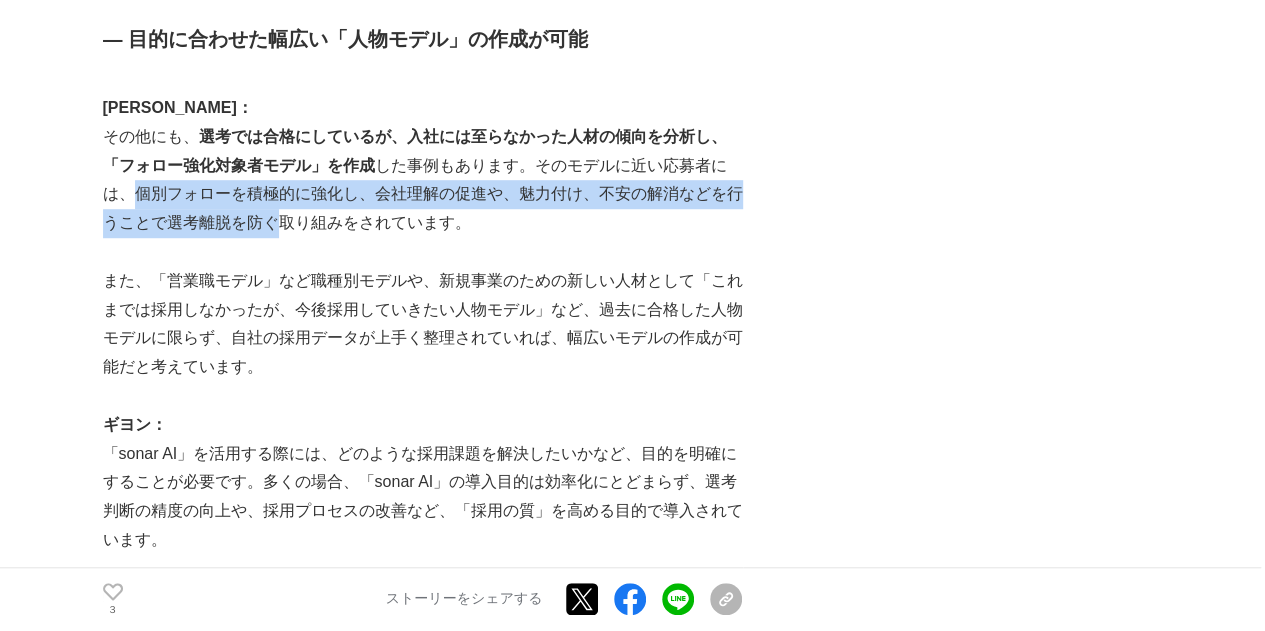 drag, startPoint x: 136, startPoint y: 193, endPoint x: 278, endPoint y: 231, distance: 146.9966 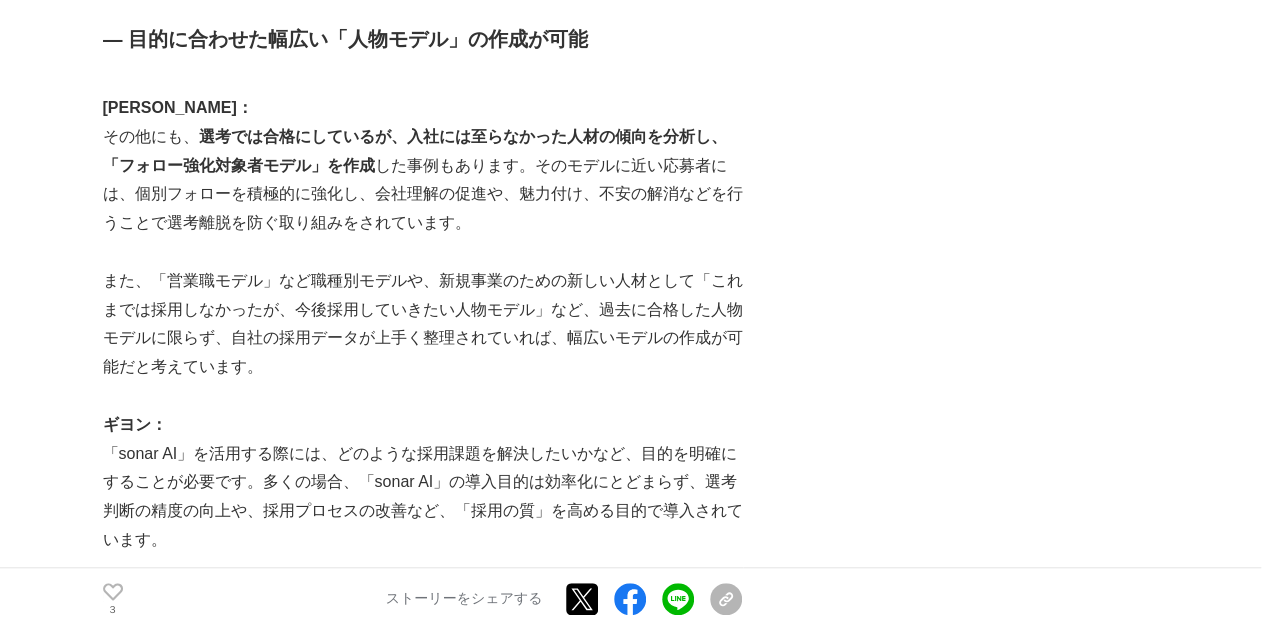 click on "ギヨン：" at bounding box center (423, 425) 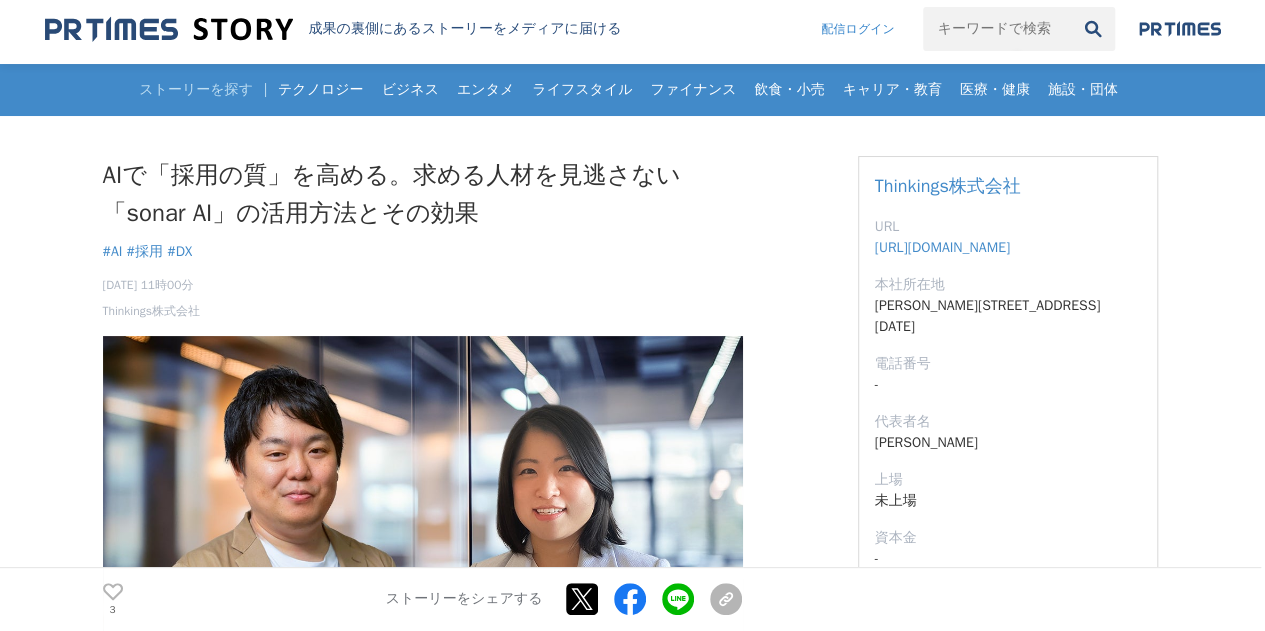 scroll, scrollTop: 0, scrollLeft: 0, axis: both 